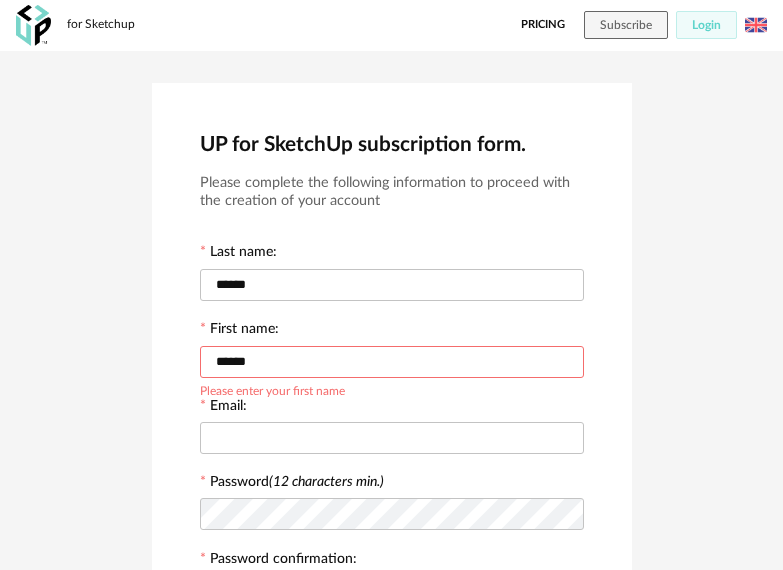 scroll, scrollTop: 0, scrollLeft: 0, axis: both 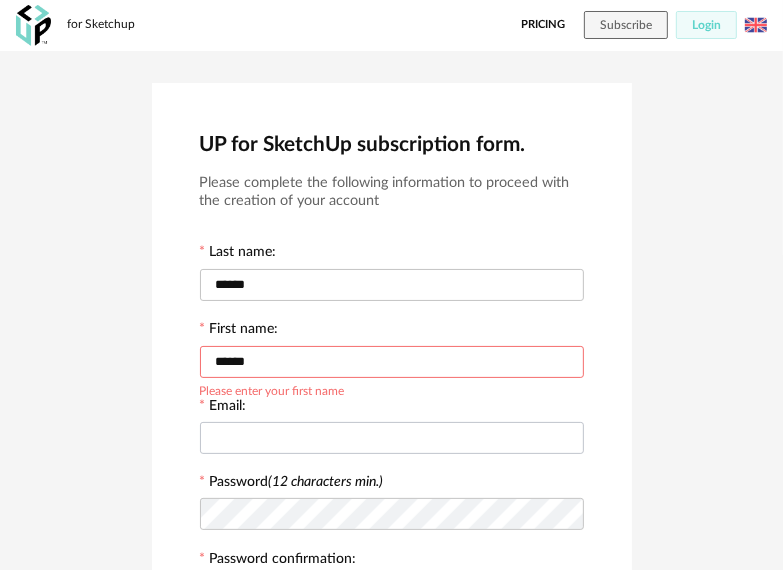 type on "******" 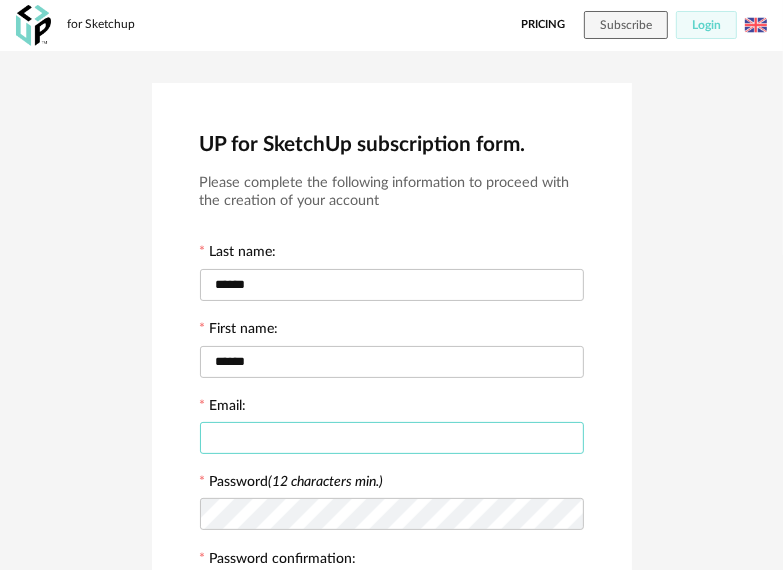 click at bounding box center [392, 438] 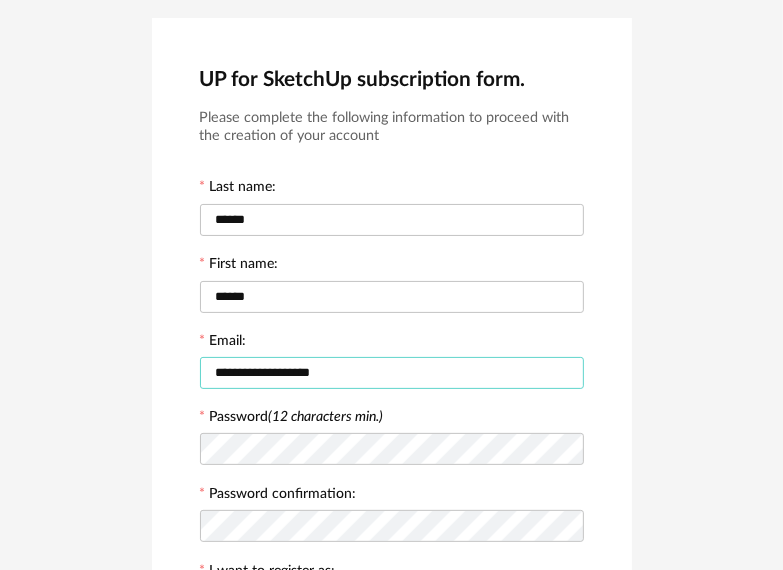 scroll, scrollTop: 100, scrollLeft: 0, axis: vertical 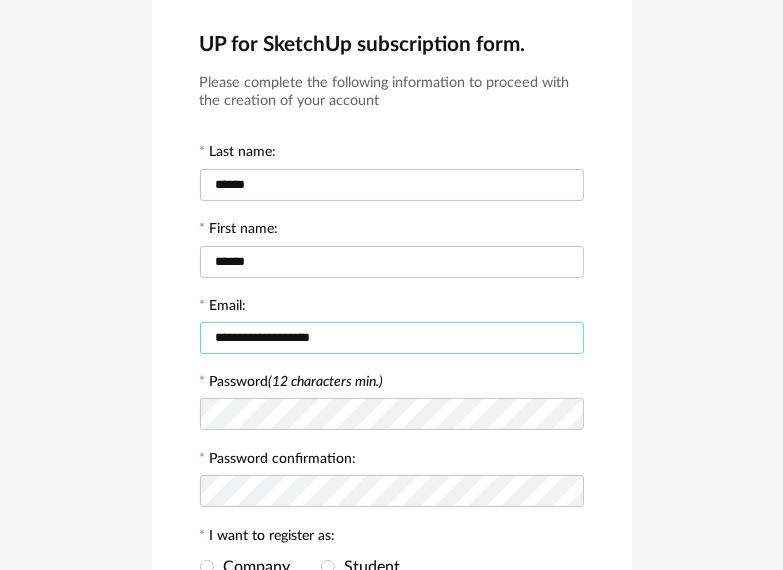 type on "**********" 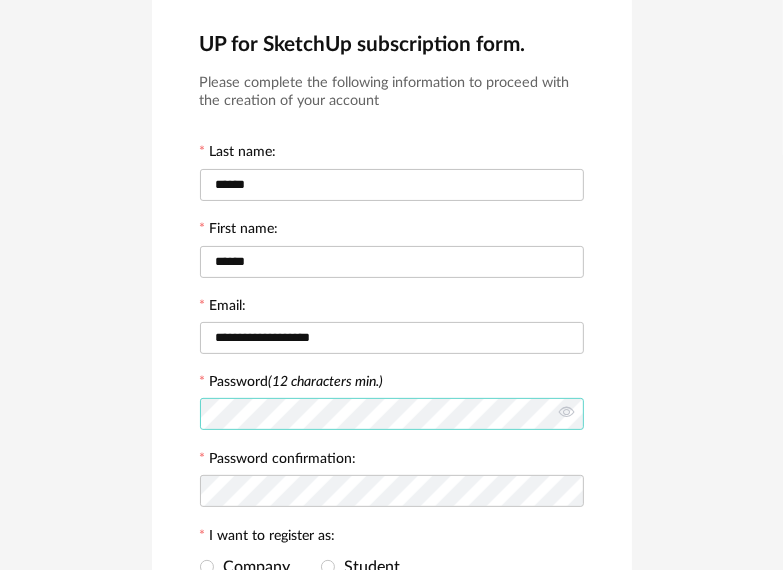 click on "Continue" at bounding box center (392, 761) 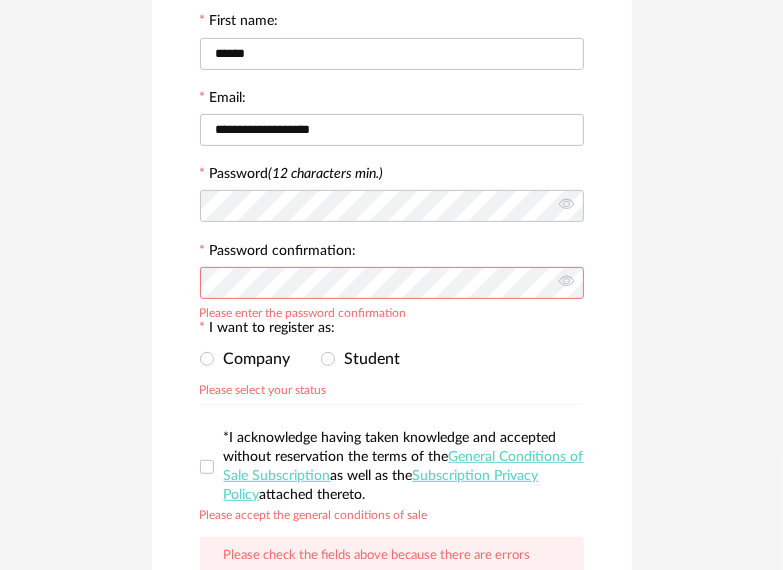 scroll, scrollTop: 400, scrollLeft: 0, axis: vertical 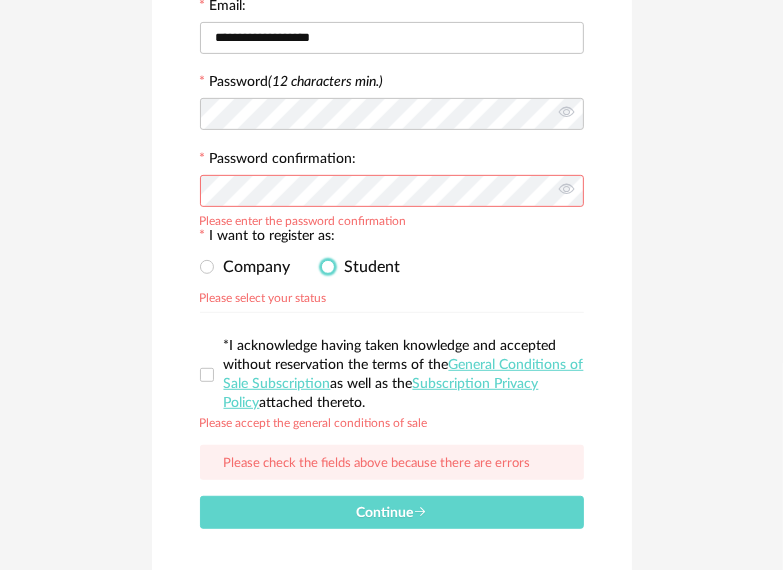 click at bounding box center [328, 267] 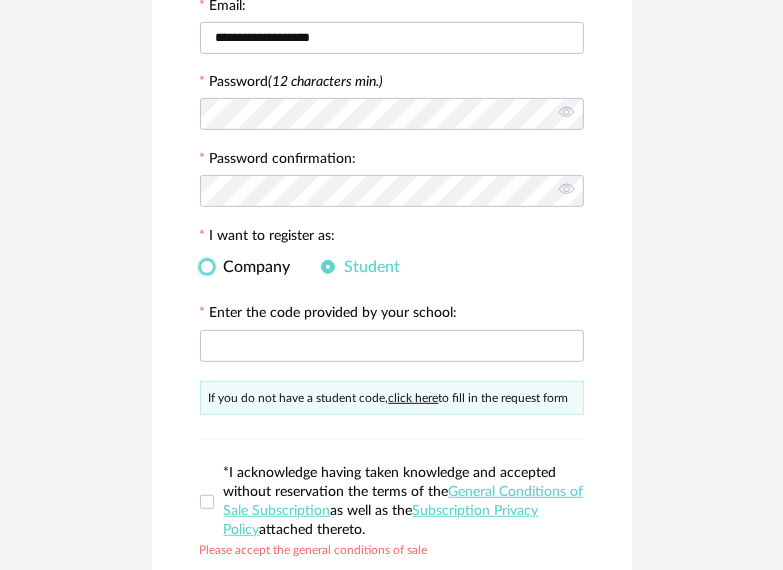 click at bounding box center (207, 267) 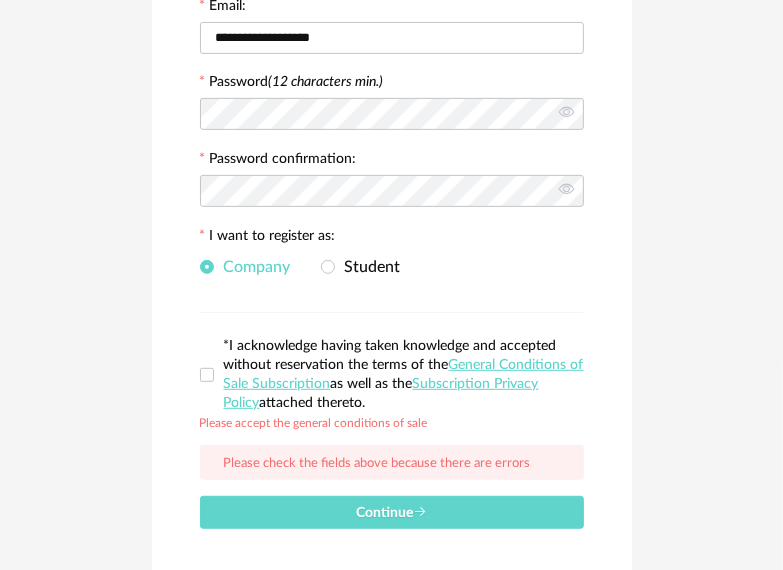 scroll, scrollTop: 482, scrollLeft: 0, axis: vertical 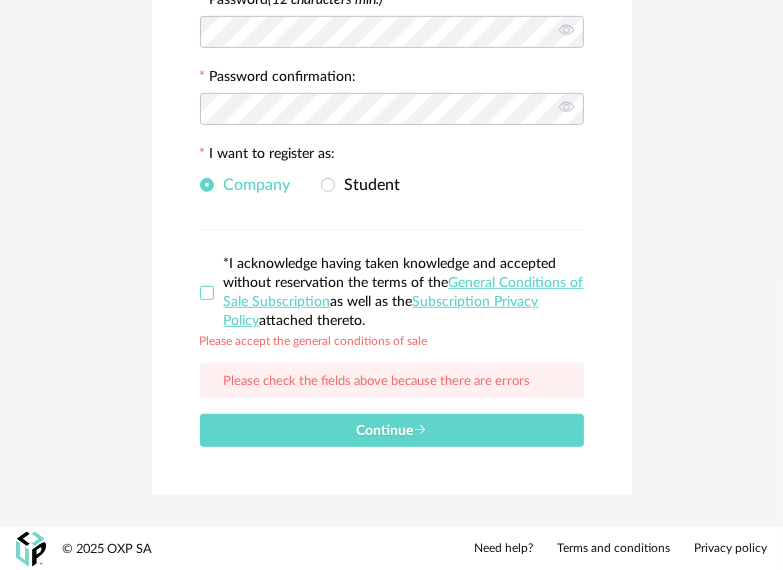 click at bounding box center (207, 293) 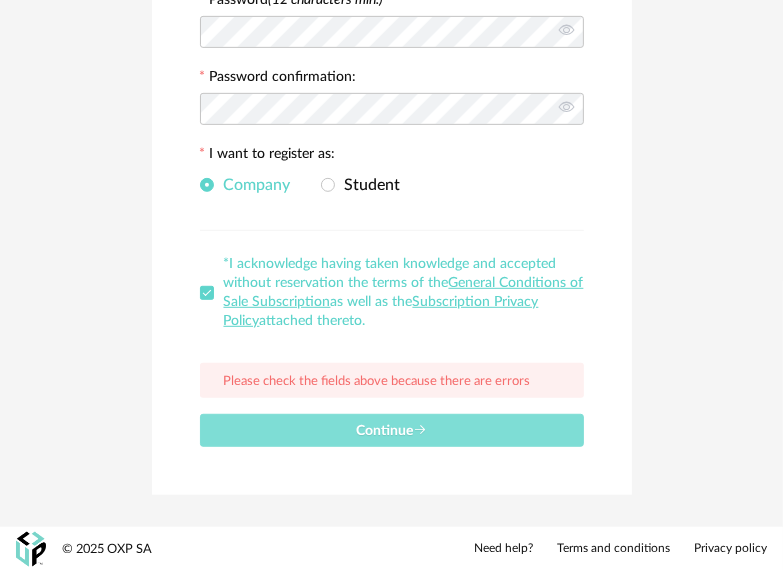click on "Continue" at bounding box center [392, 430] 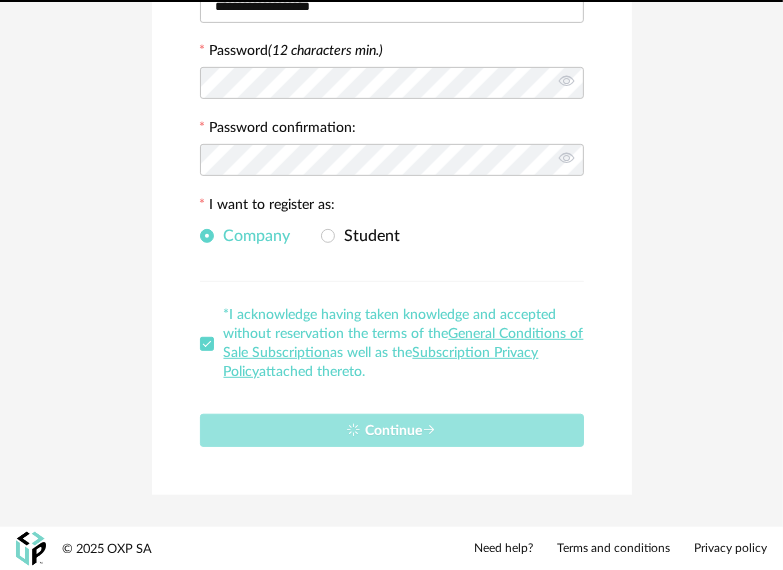 type 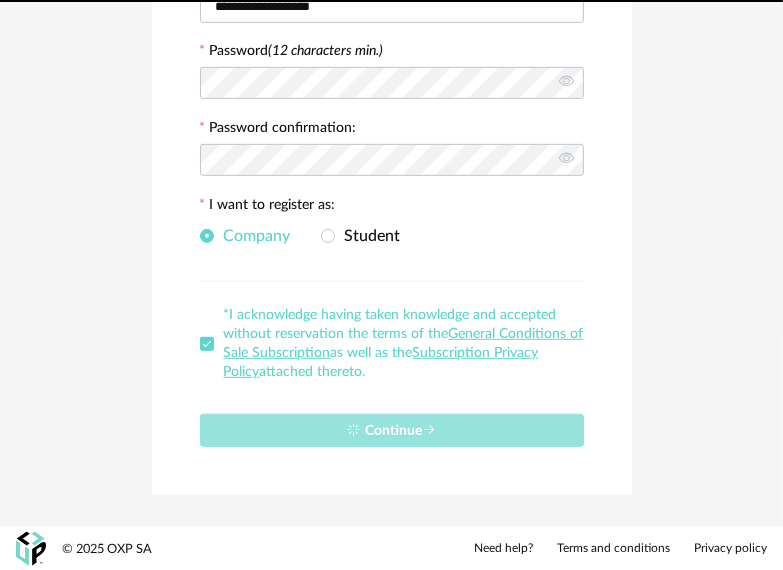 scroll, scrollTop: 0, scrollLeft: 0, axis: both 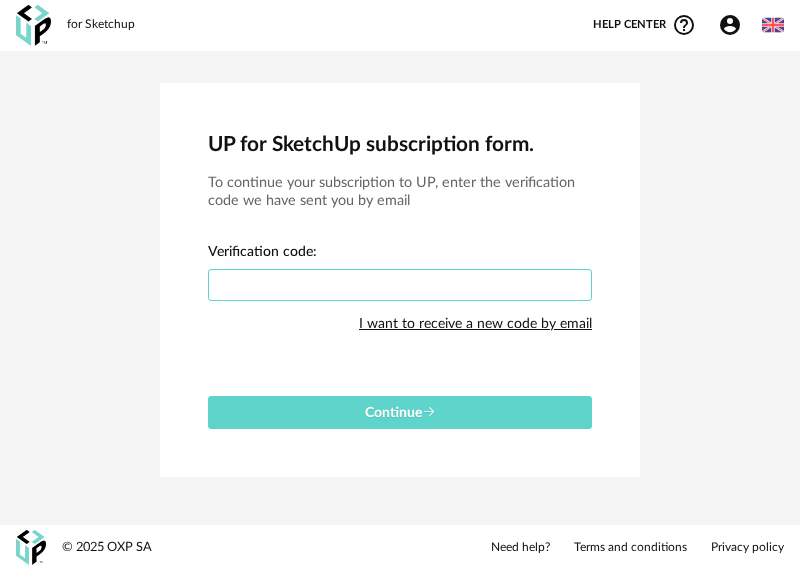 click at bounding box center (400, 285) 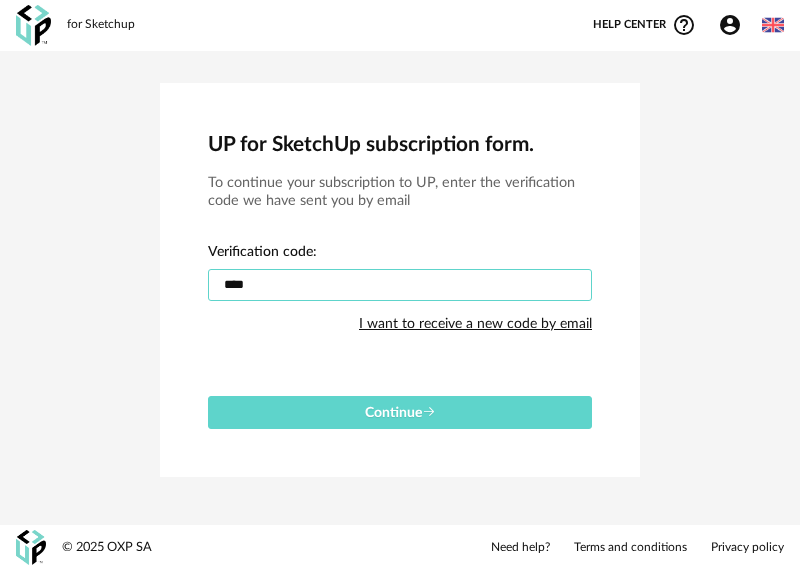 click on "Continue" at bounding box center [400, 412] 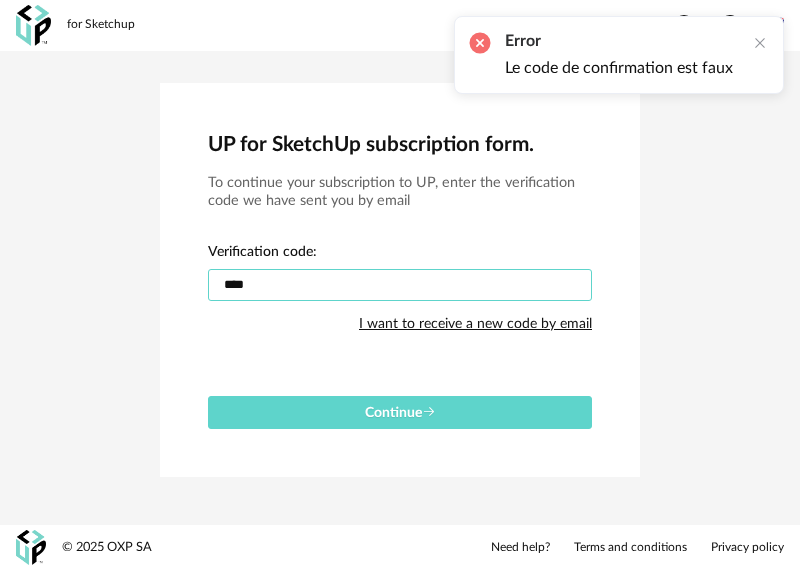 type on "****" 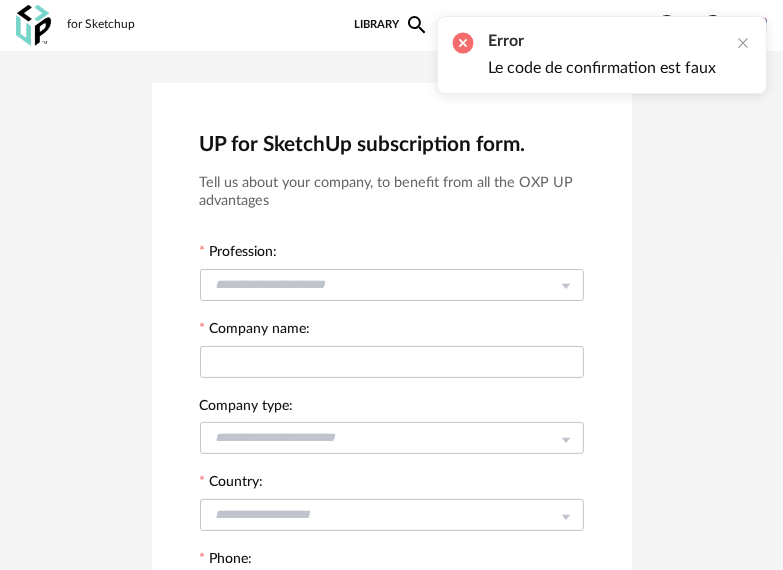 click on "Error Le code de confirmation est faux" at bounding box center (602, 55) 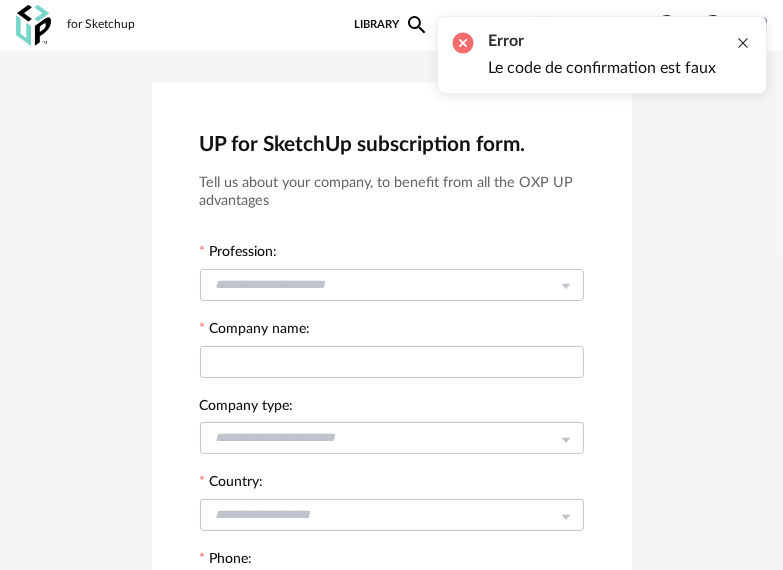 click at bounding box center [743, 43] 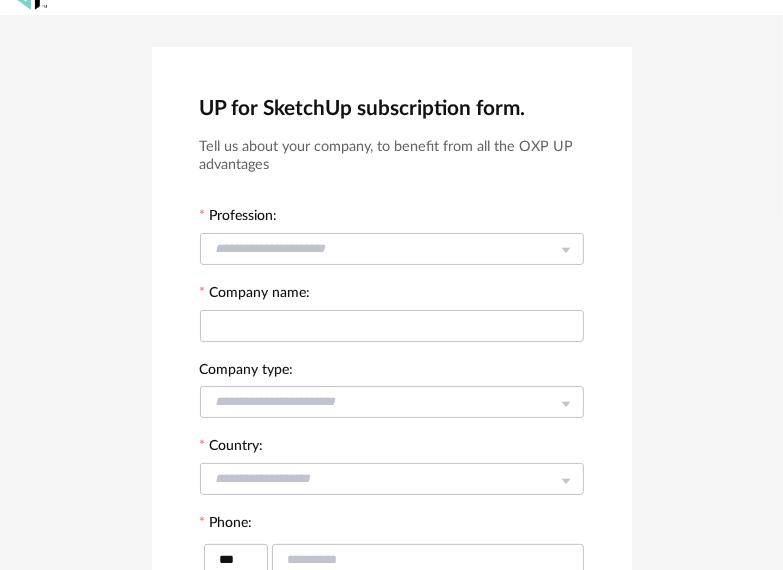 scroll, scrollTop: 100, scrollLeft: 0, axis: vertical 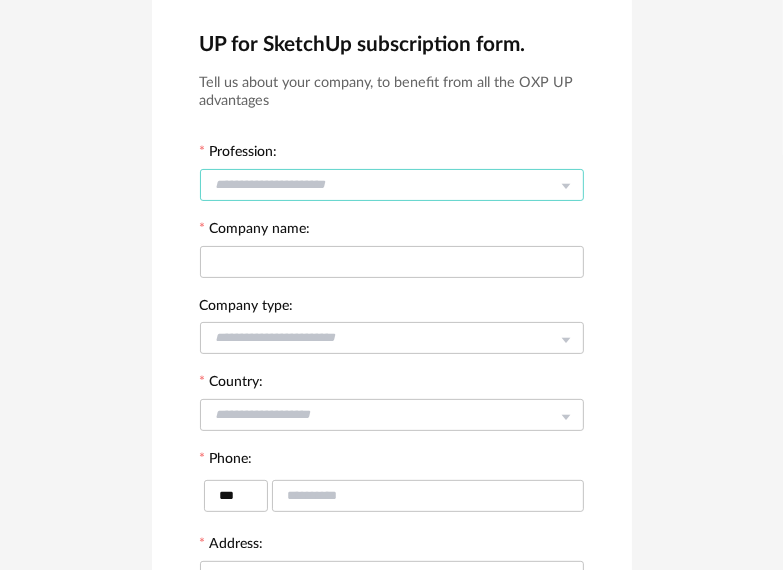 click at bounding box center [392, 185] 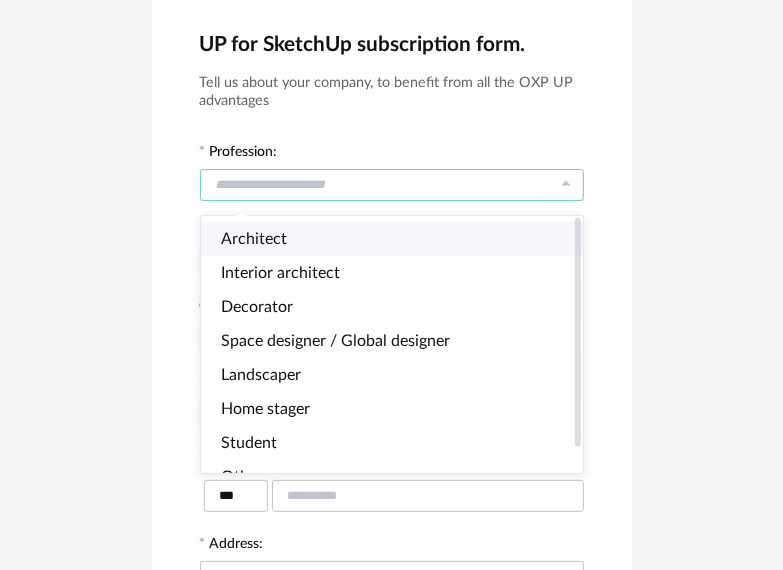 click on "Architect" at bounding box center [400, 239] 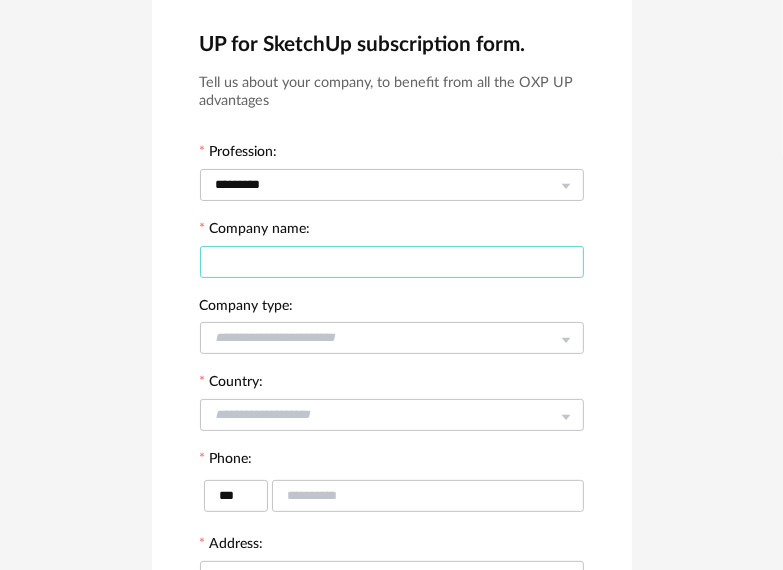 click at bounding box center [392, 262] 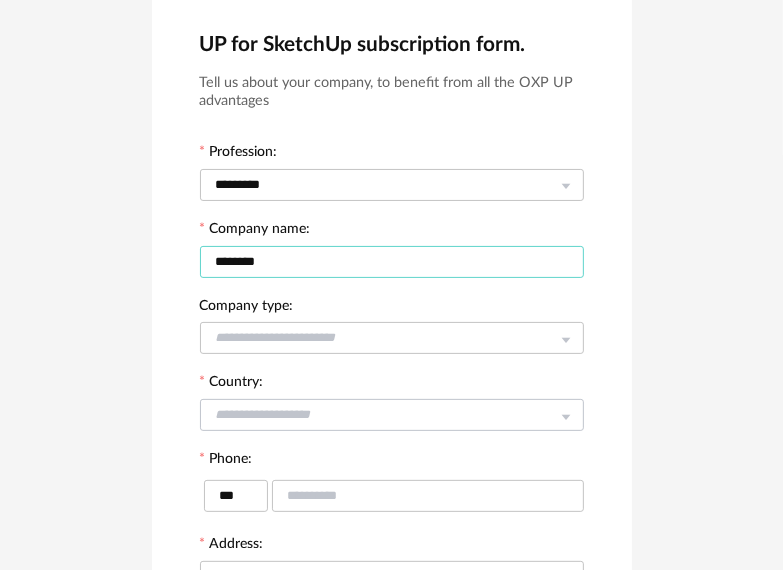 type on "********" 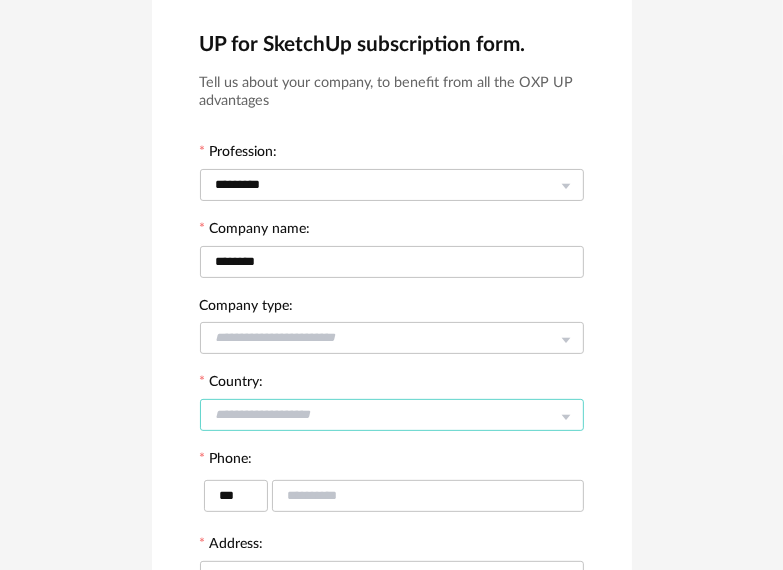 click at bounding box center (392, 415) 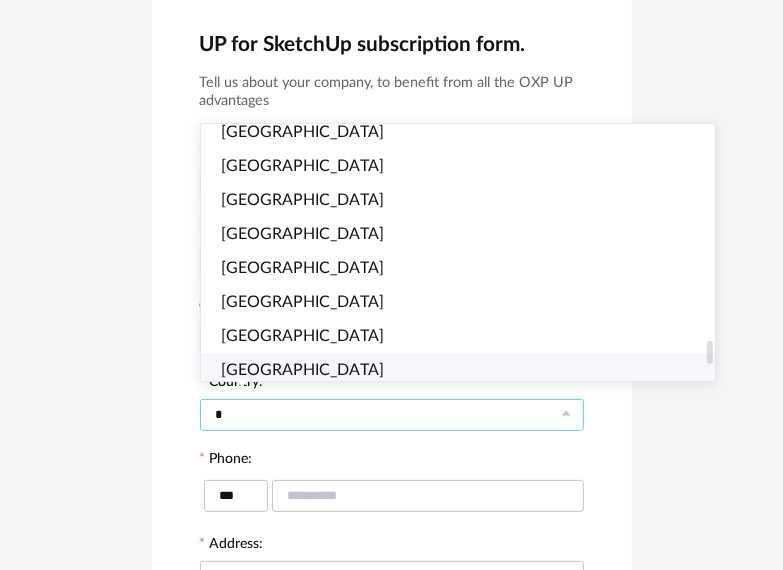 scroll, scrollTop: 2376, scrollLeft: 0, axis: vertical 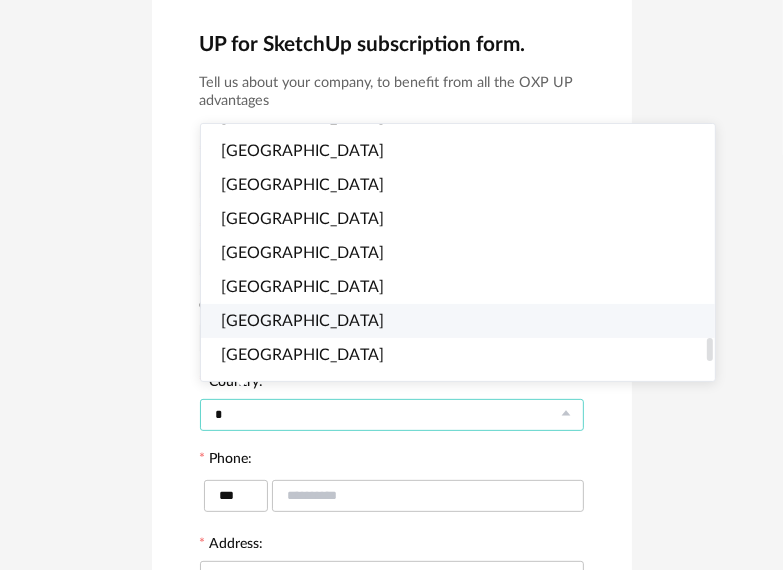 click on "United Kingdom" at bounding box center (302, 321) 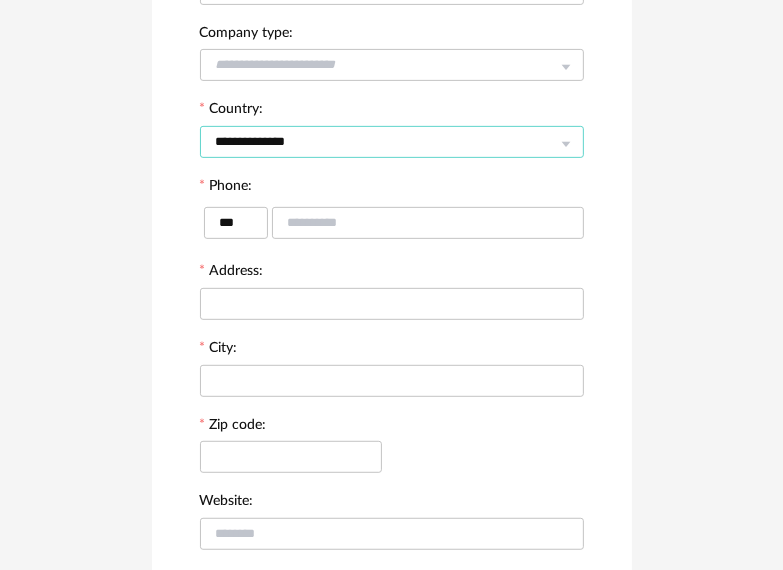 scroll, scrollTop: 500, scrollLeft: 0, axis: vertical 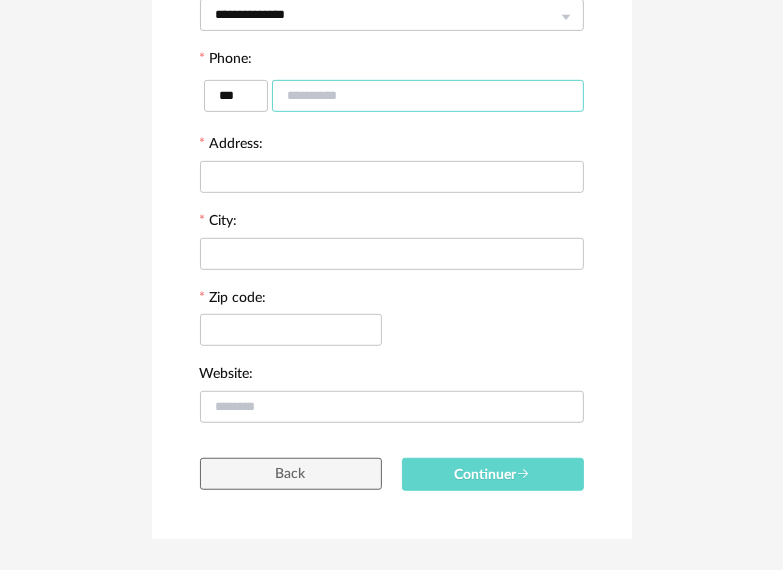 click at bounding box center [428, 96] 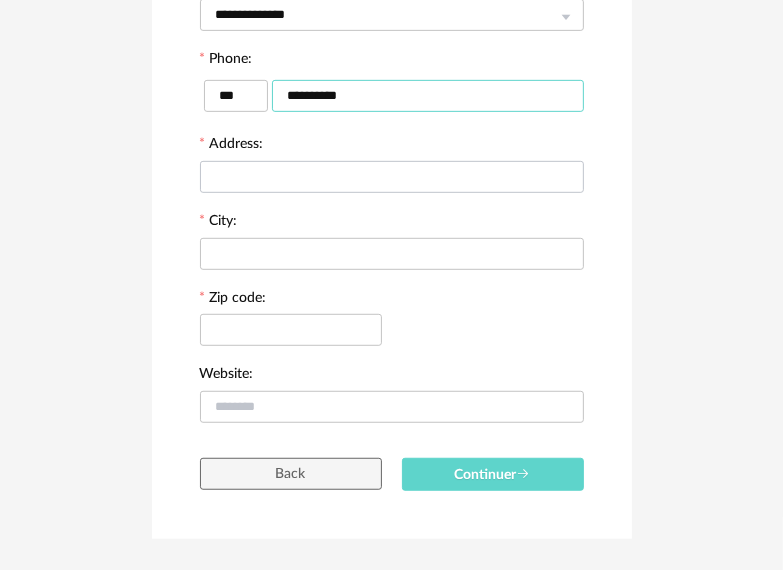 type on "**********" 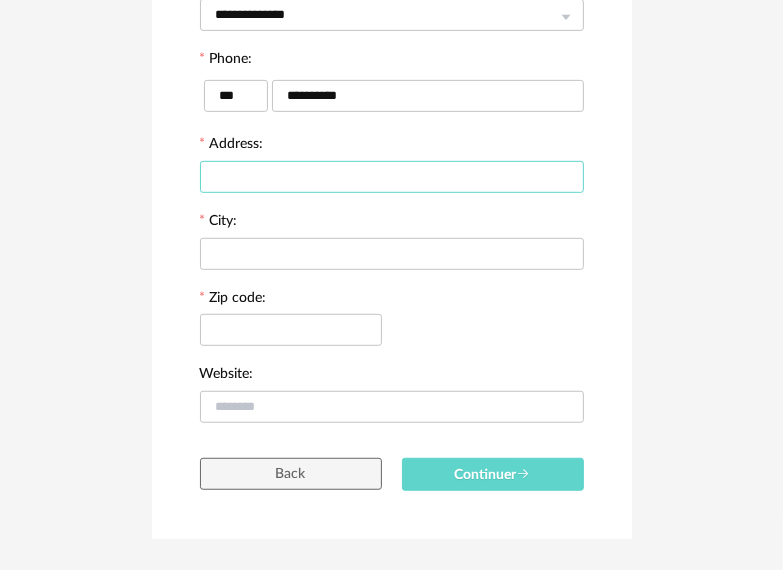 click at bounding box center (392, 177) 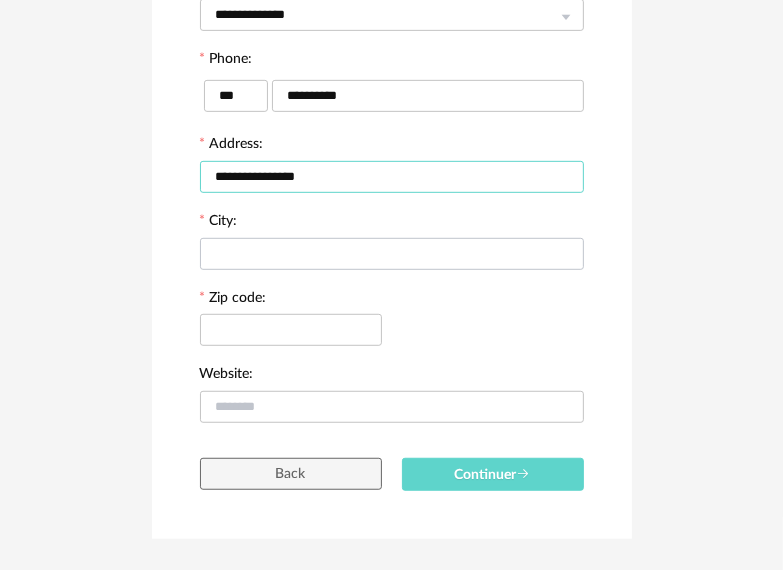 type on "**********" 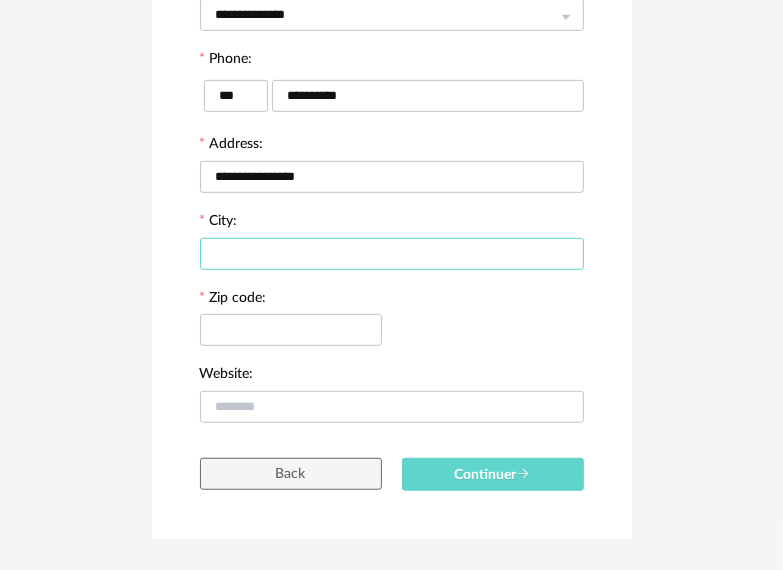 click at bounding box center [392, 254] 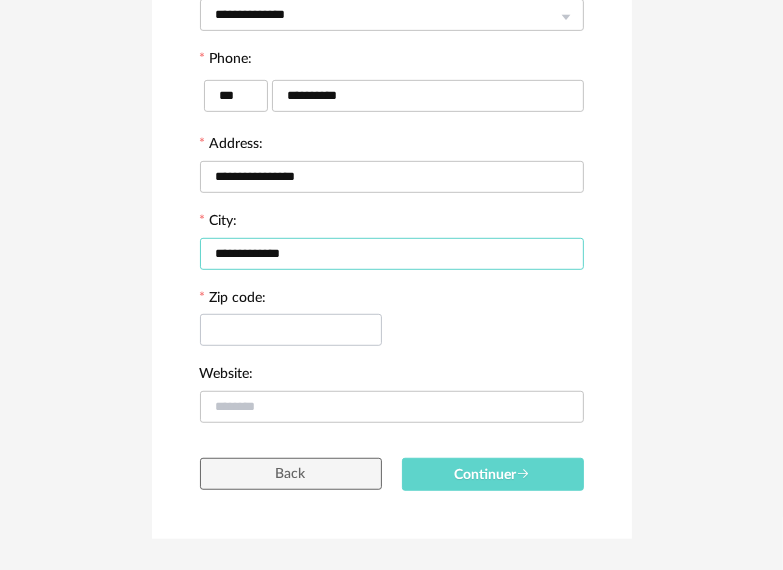 type on "**********" 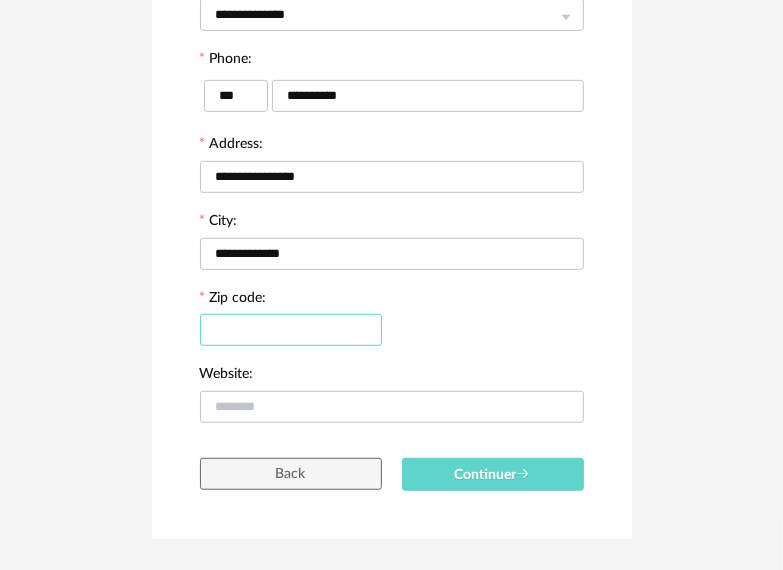 click at bounding box center [291, 330] 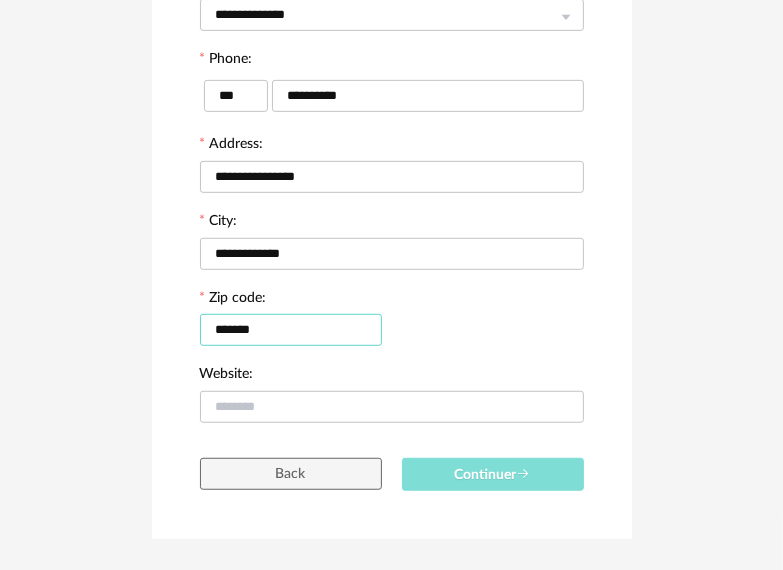 type on "*******" 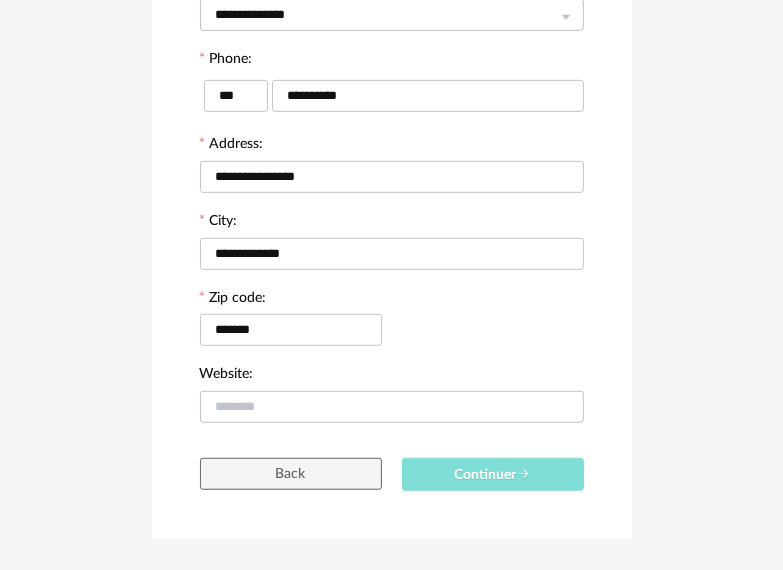 click on "Continuer" at bounding box center [493, 475] 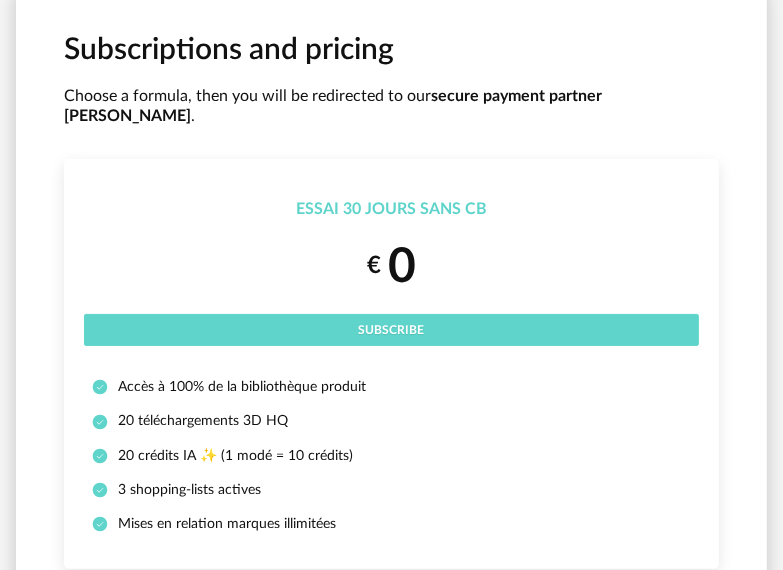 scroll, scrollTop: 0, scrollLeft: 0, axis: both 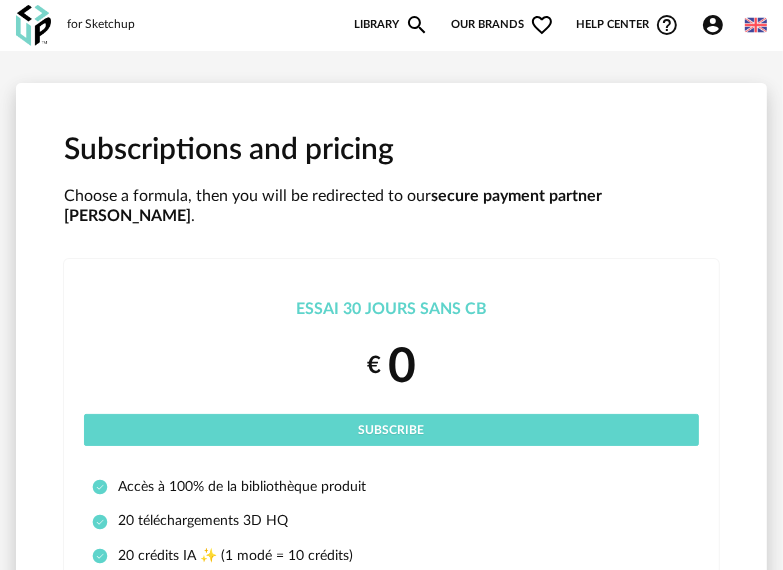 click at bounding box center [756, 25] 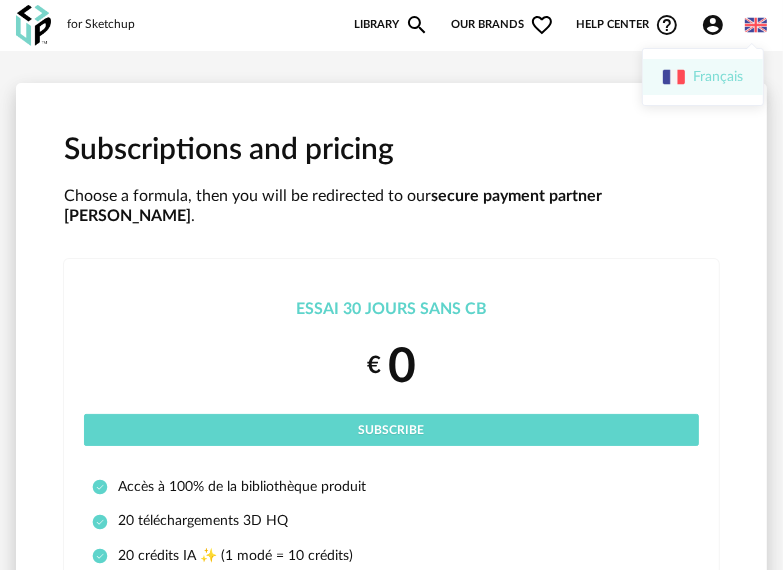 click on "Français" at bounding box center (703, 77) 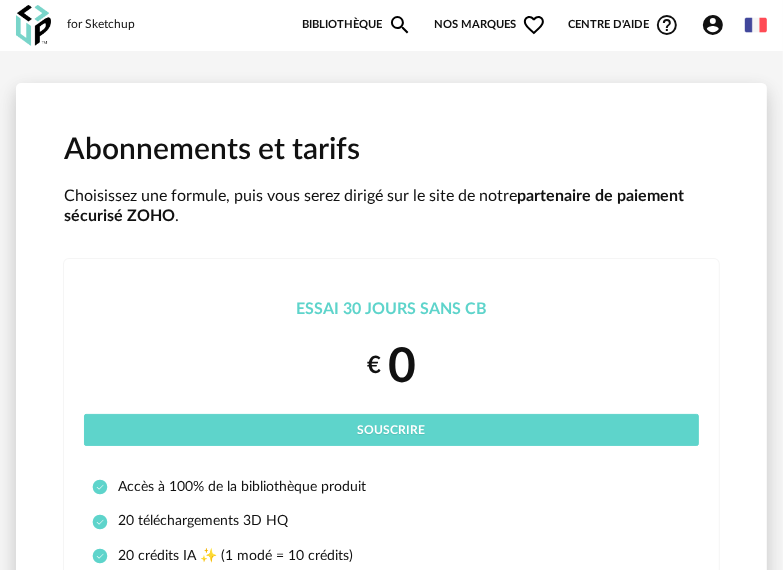 click at bounding box center (756, 25) 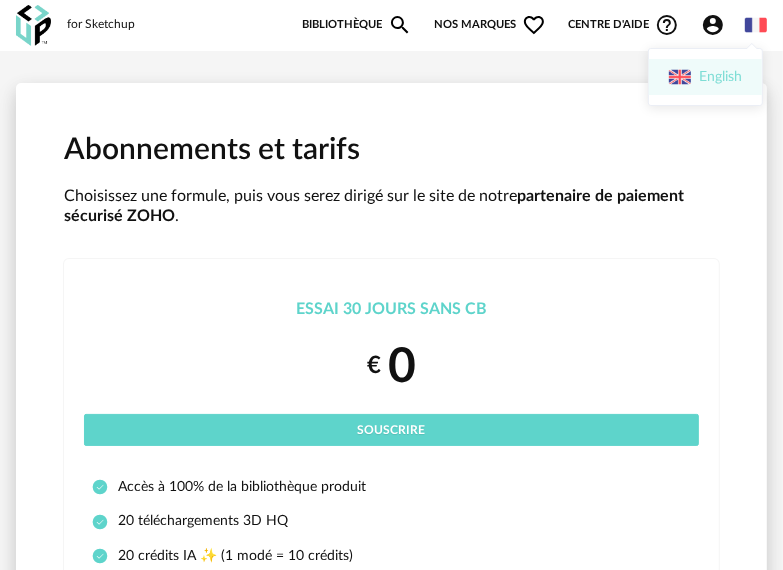 click on "English" at bounding box center (705, 77) 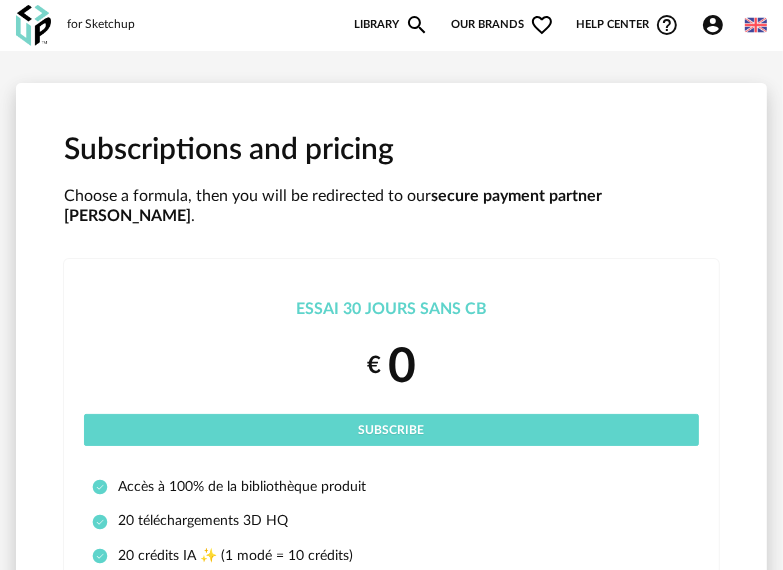 scroll, scrollTop: 100, scrollLeft: 0, axis: vertical 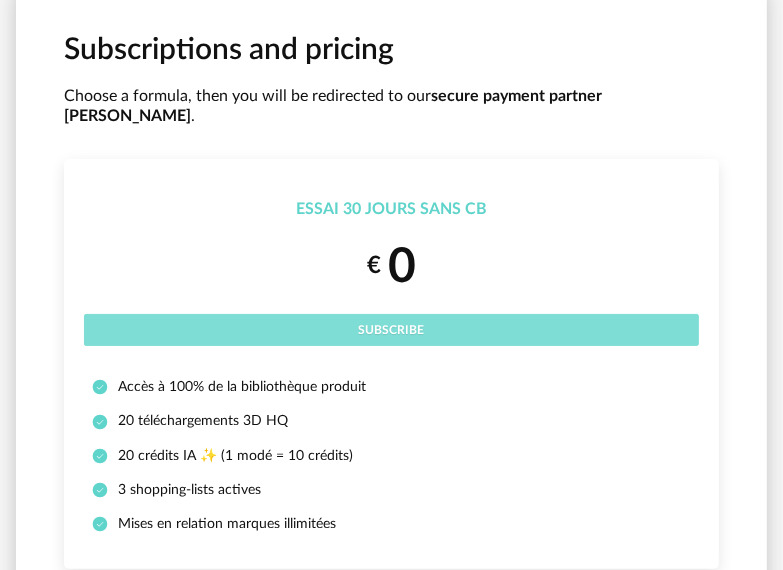 drag, startPoint x: 364, startPoint y: 307, endPoint x: 368, endPoint y: 295, distance: 12.649111 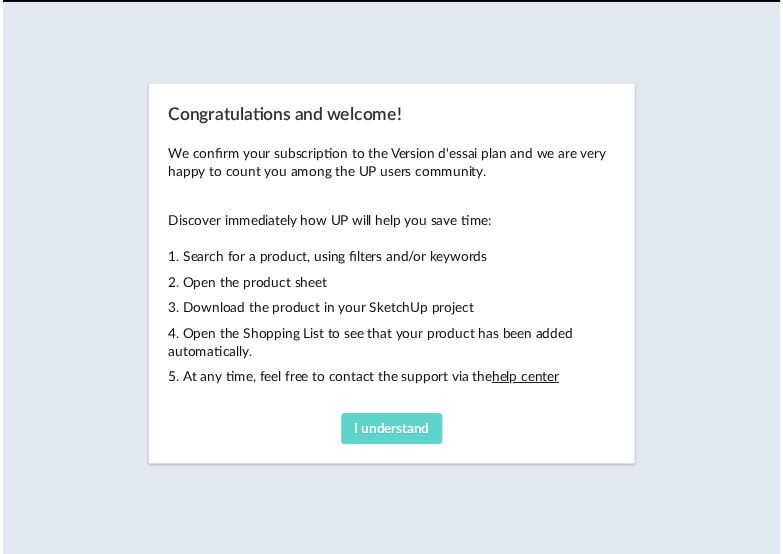 scroll, scrollTop: 0, scrollLeft: 0, axis: both 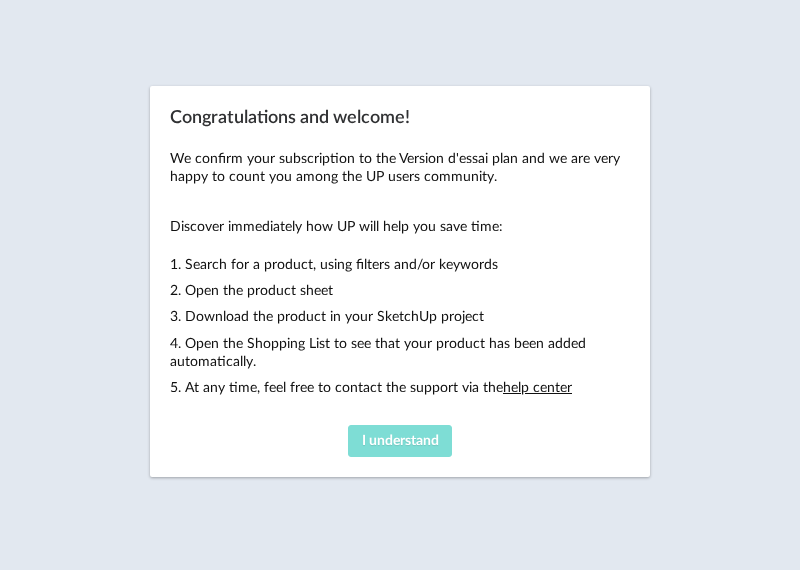 click on "I understand" at bounding box center (400, 441) 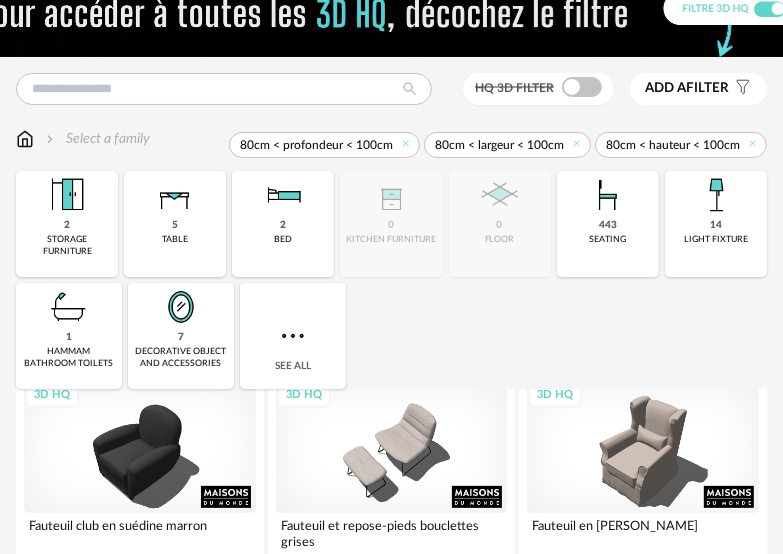 scroll, scrollTop: 0, scrollLeft: 0, axis: both 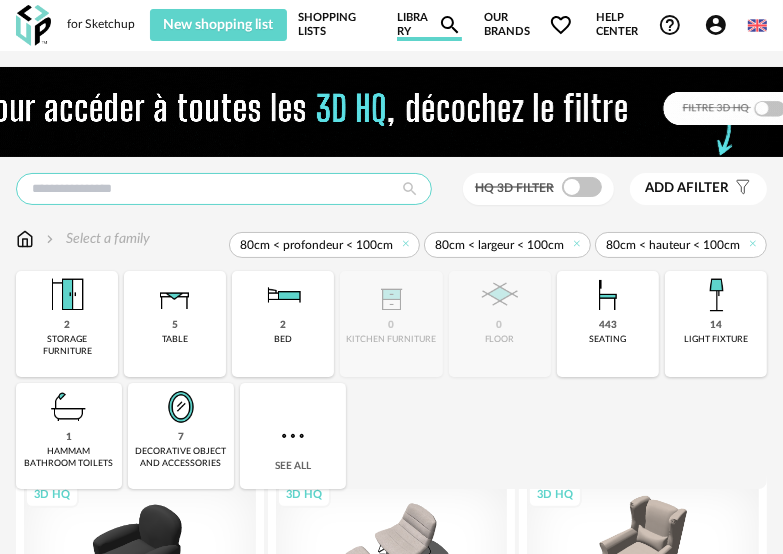 click at bounding box center [224, 189] 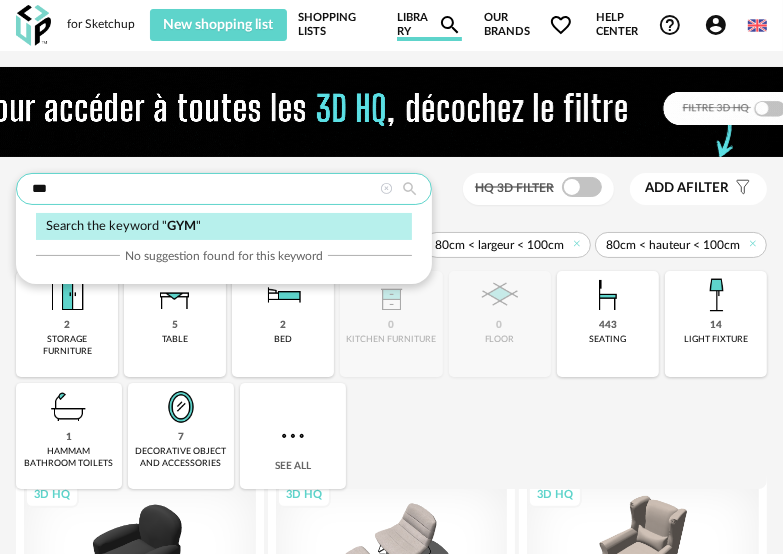 type on "***" 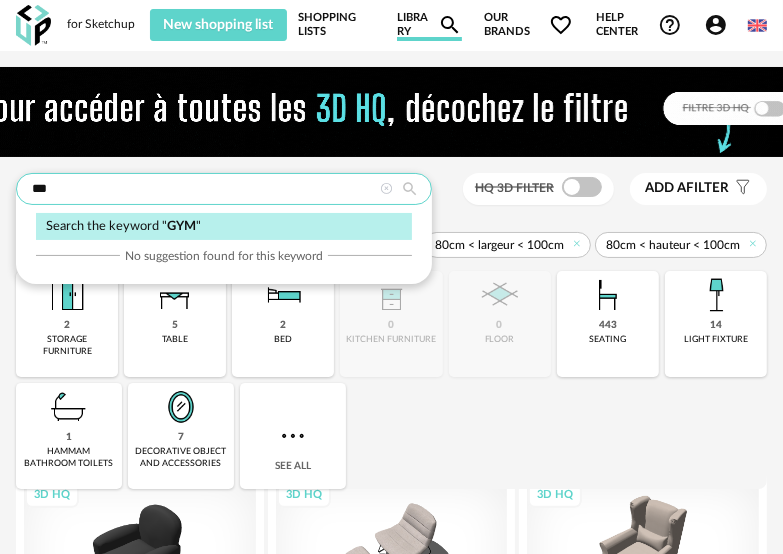 type on "*********" 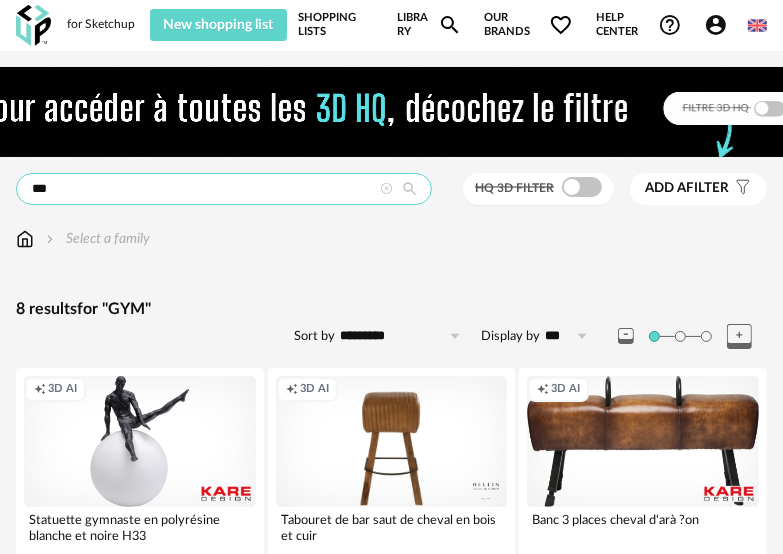 scroll, scrollTop: 0, scrollLeft: 0, axis: both 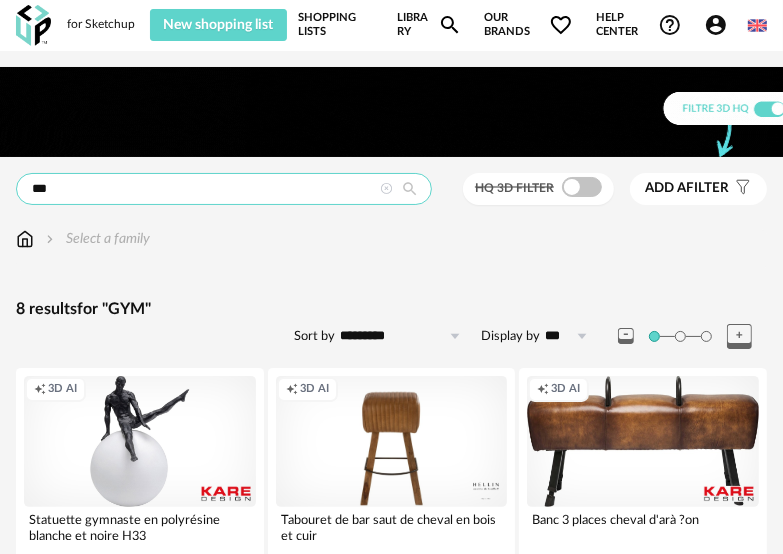 click on "***" at bounding box center (224, 189) 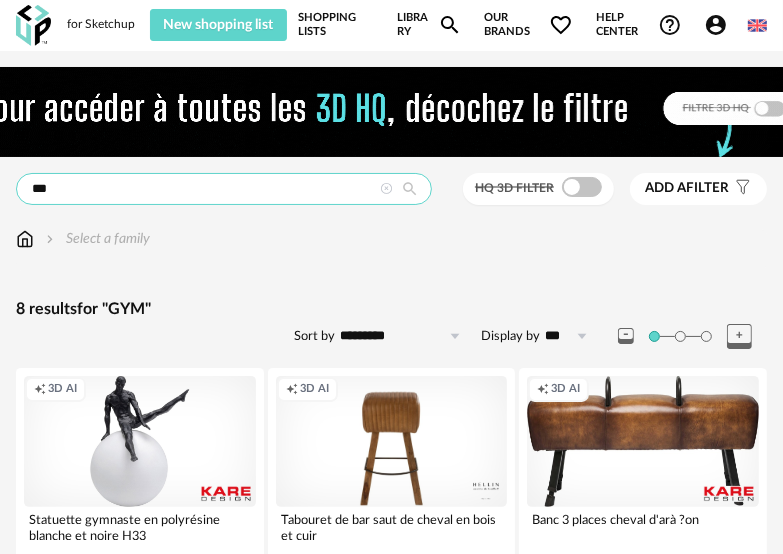 click on "***" at bounding box center (224, 189) 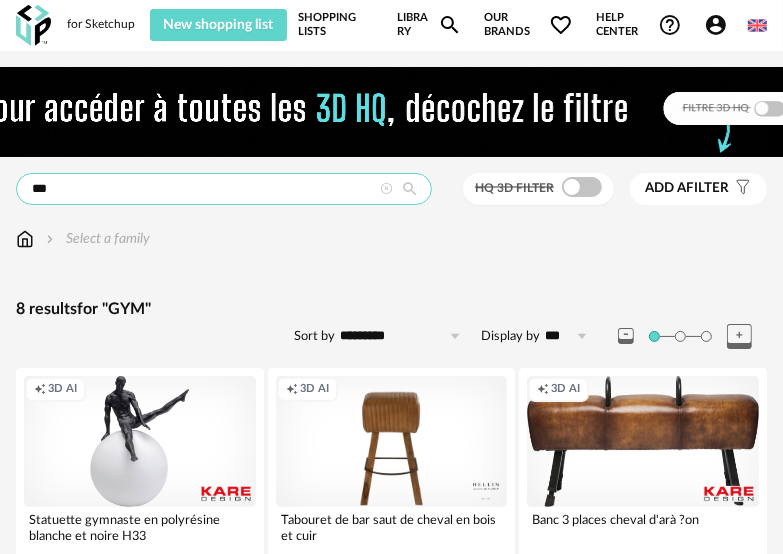 click on "***" at bounding box center [224, 189] 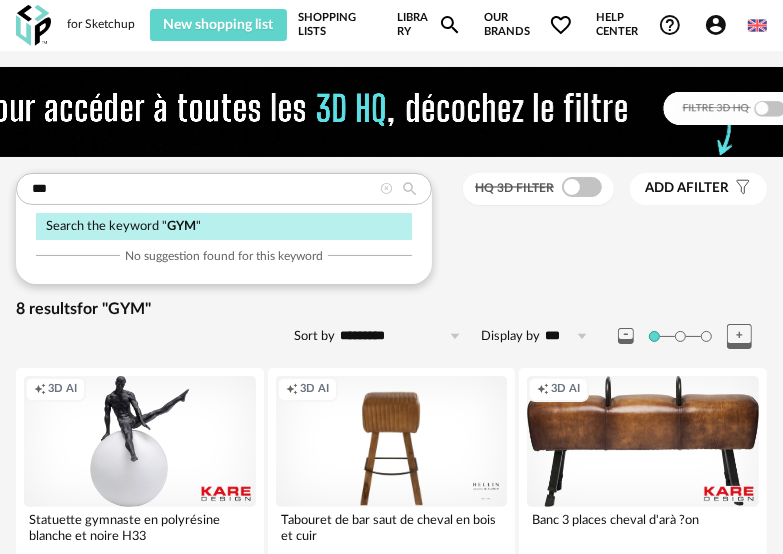 click on "Library Magnify icon" at bounding box center [429, 25] 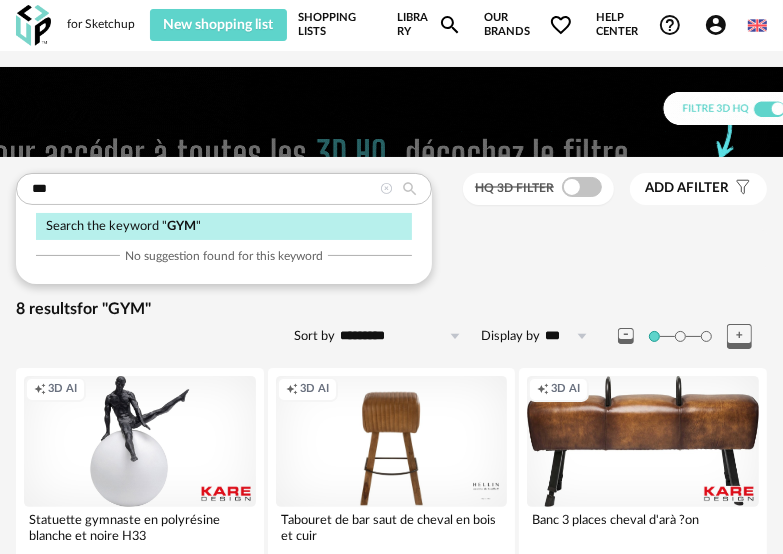 type 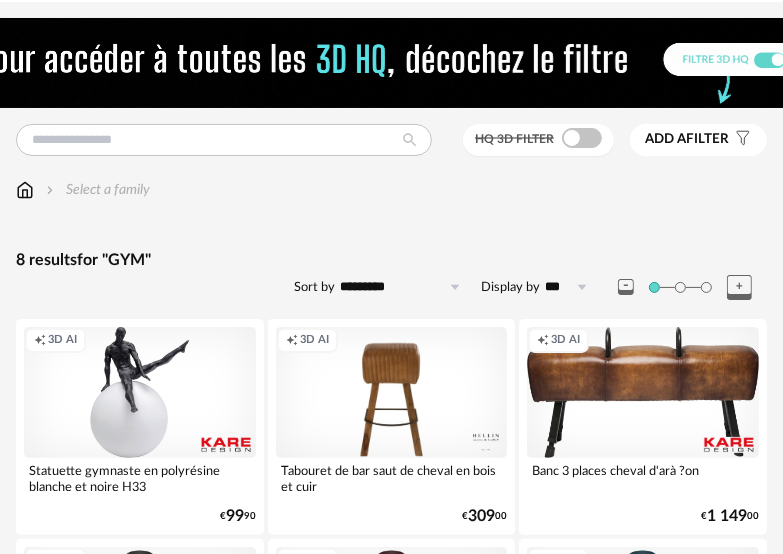 scroll, scrollTop: 0, scrollLeft: 0, axis: both 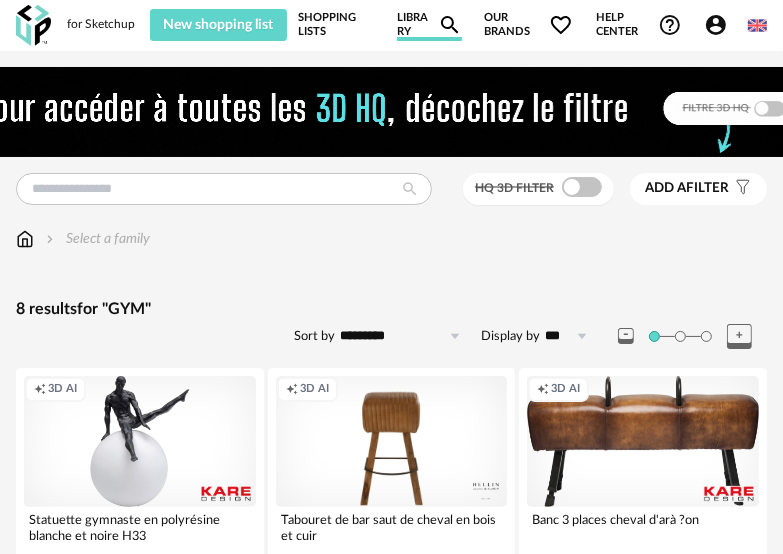 click on "Library Magnify icon" at bounding box center (429, 25) 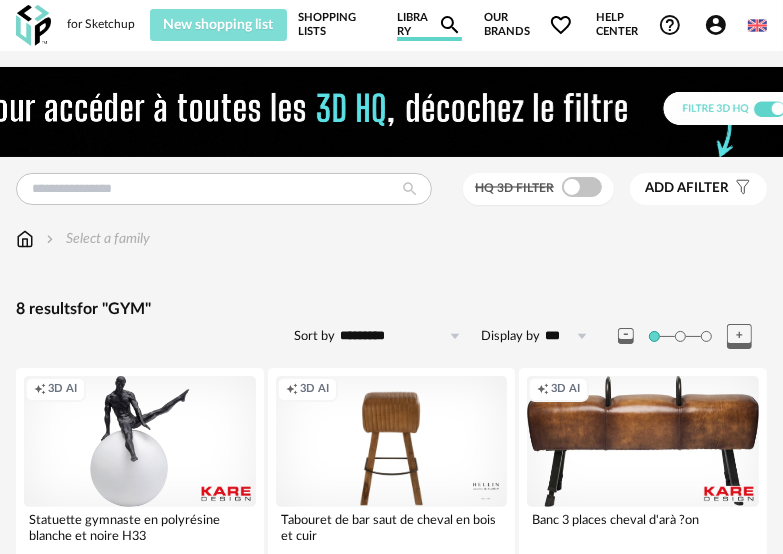 click on "New shopping list" at bounding box center [218, 25] 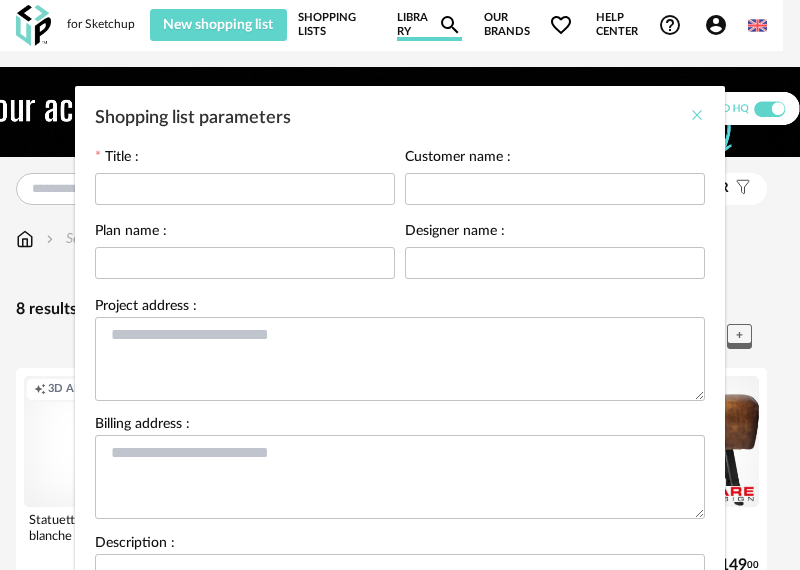 click at bounding box center [697, 115] 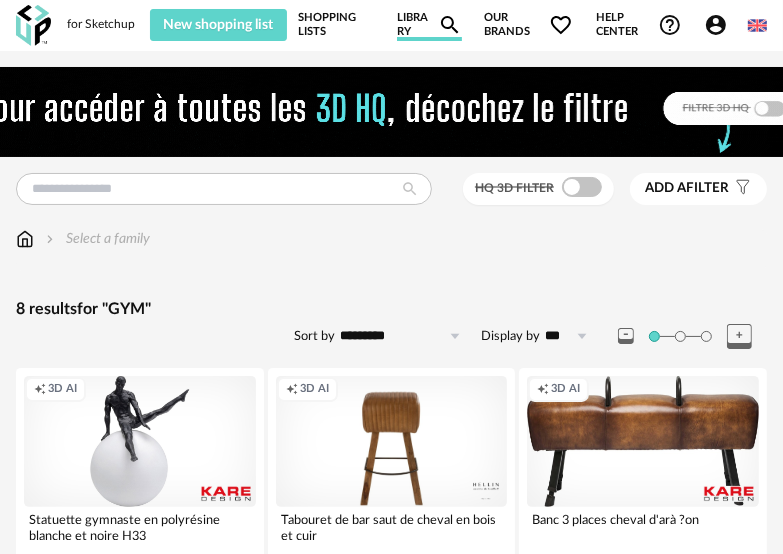 click on "for Sketchup" at bounding box center [101, 25] 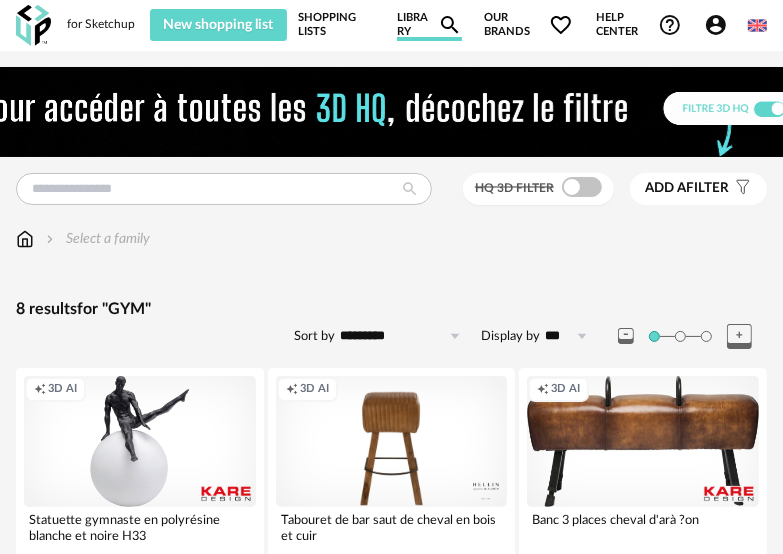 click at bounding box center [33, 25] 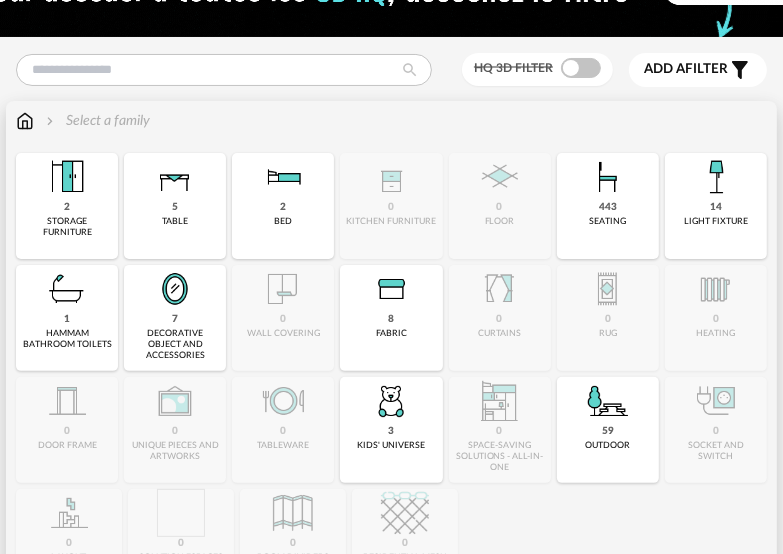 scroll, scrollTop: 0, scrollLeft: 0, axis: both 